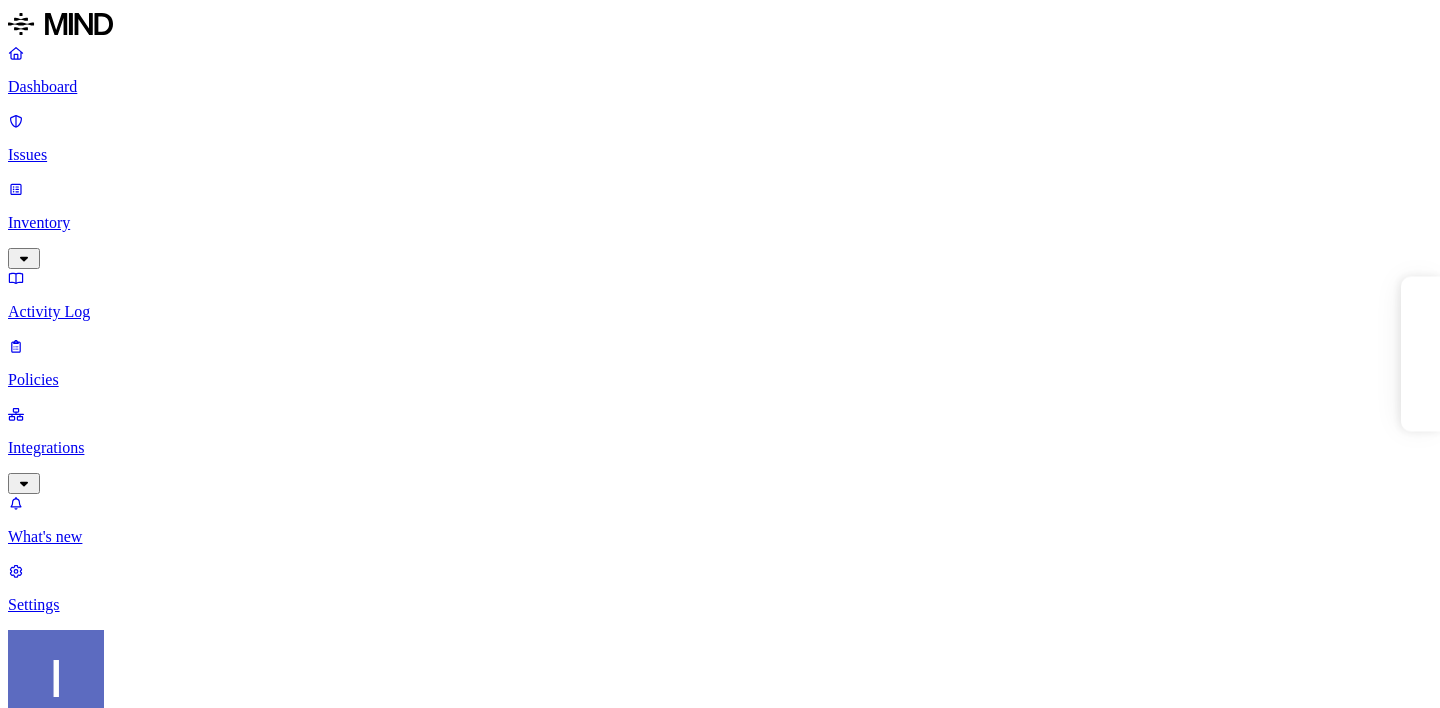 scroll, scrollTop: 0, scrollLeft: 0, axis: both 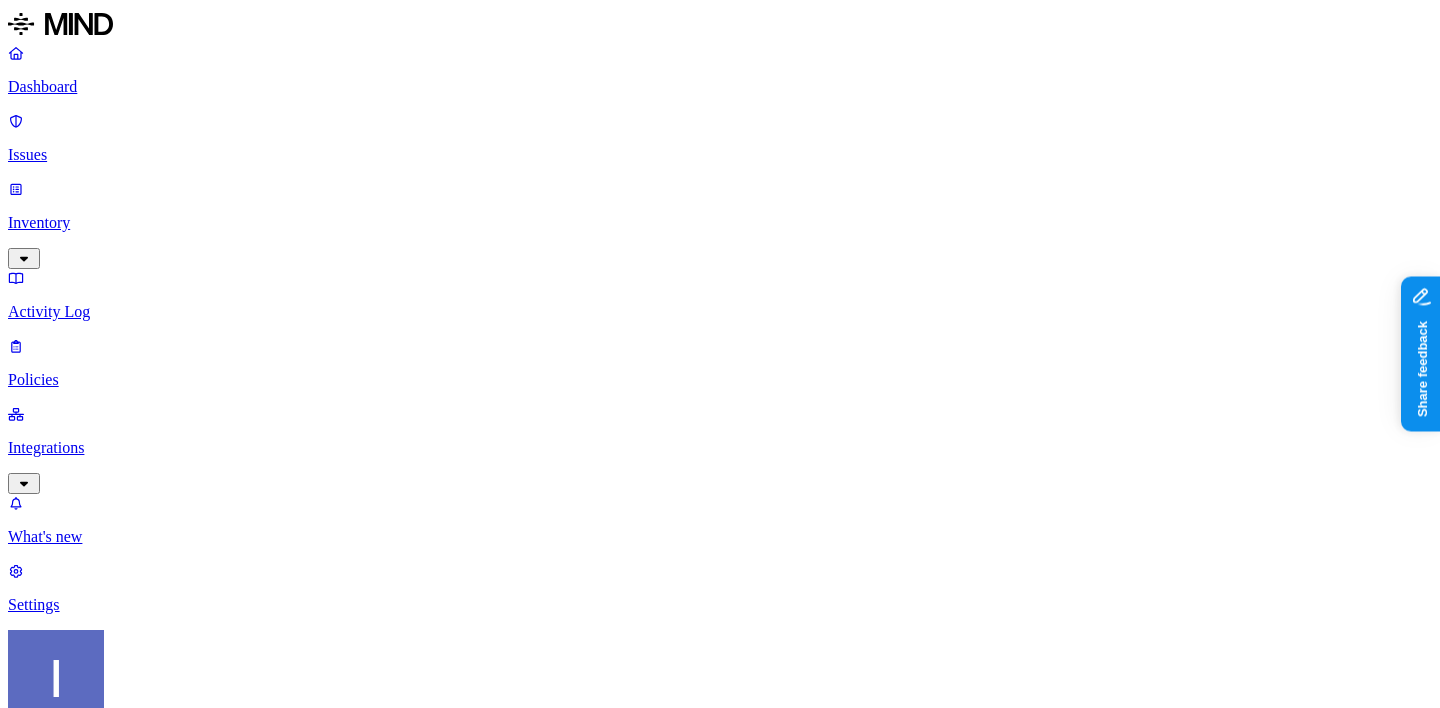 click on "Inventory" at bounding box center [720, 223] 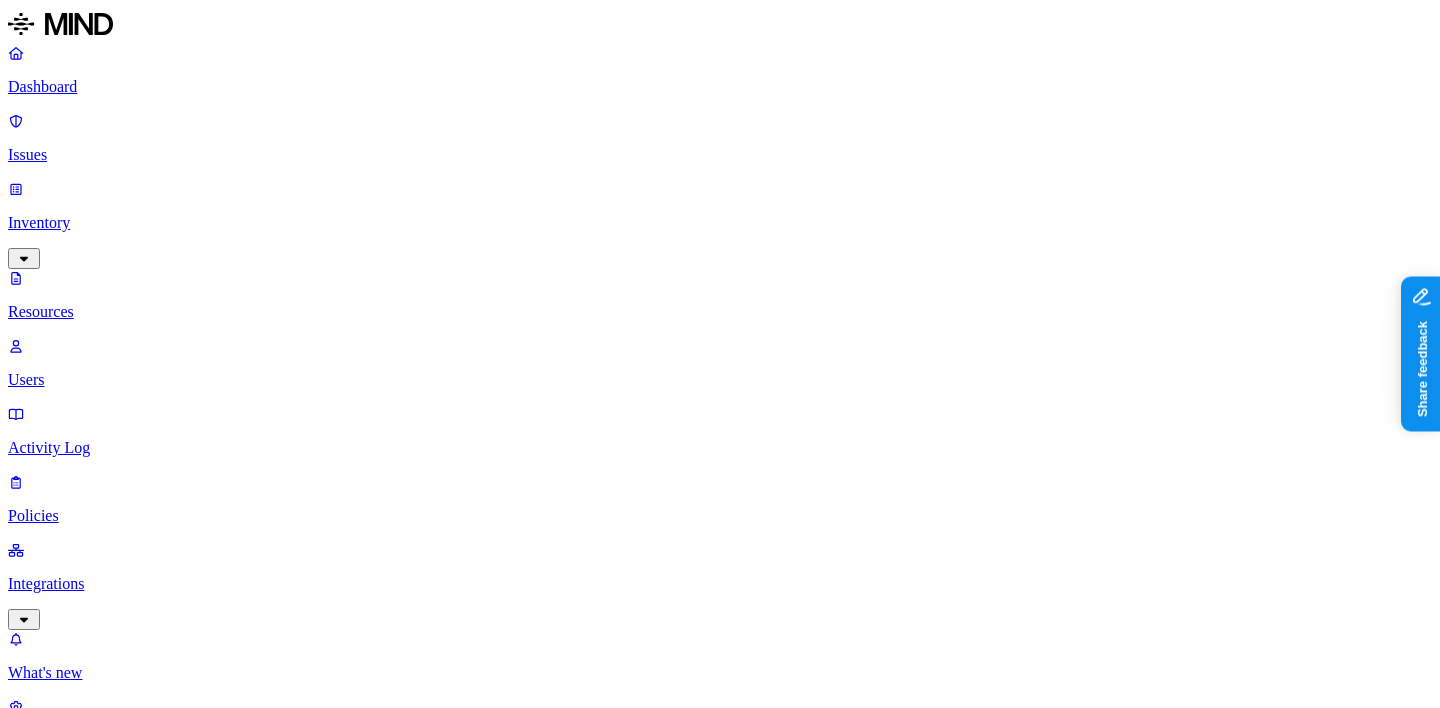 scroll, scrollTop: 0, scrollLeft: 0, axis: both 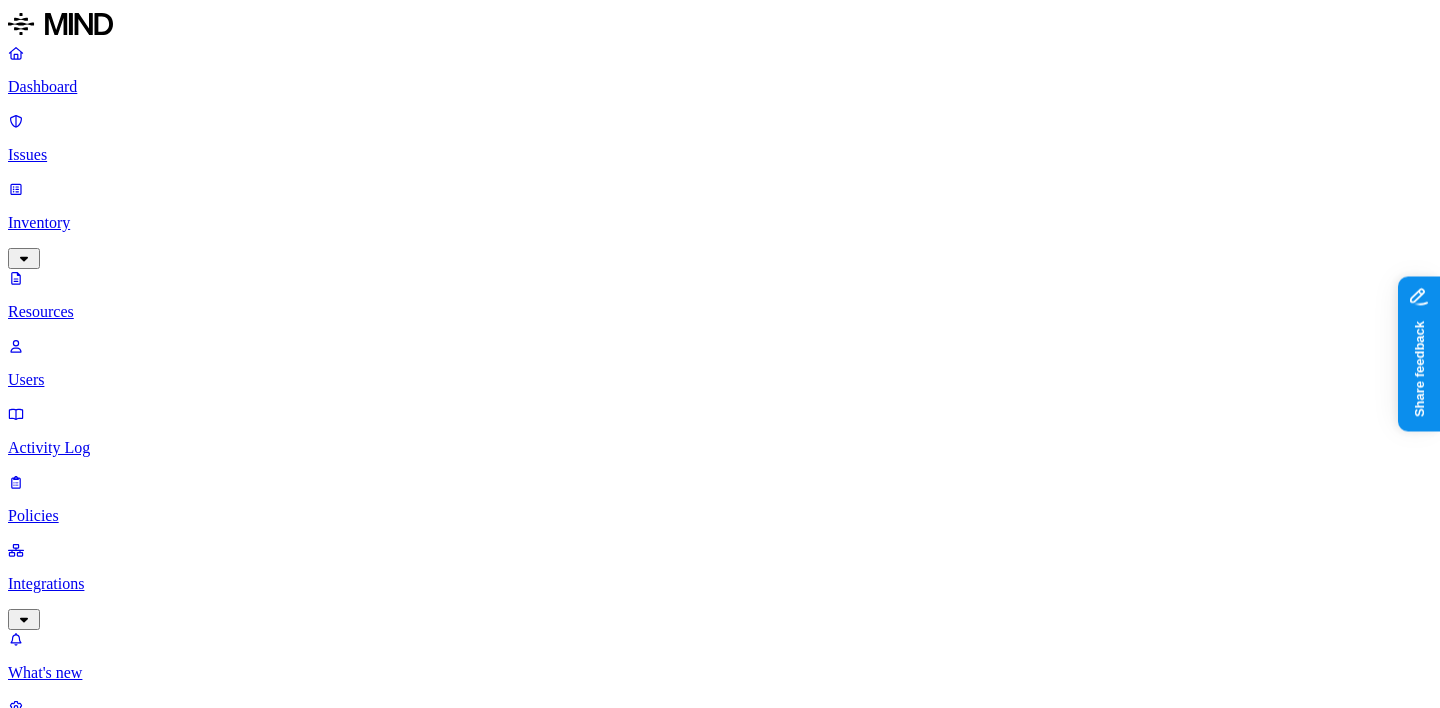 type 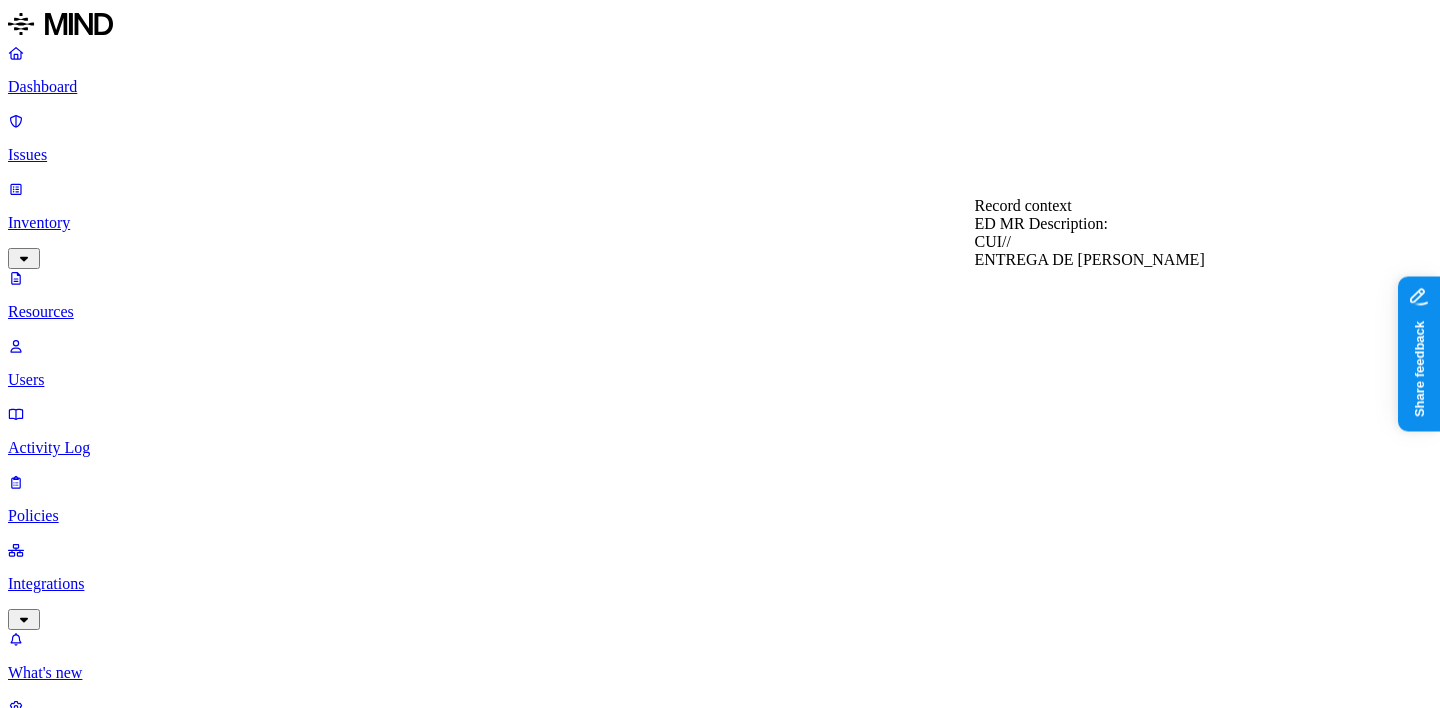 type 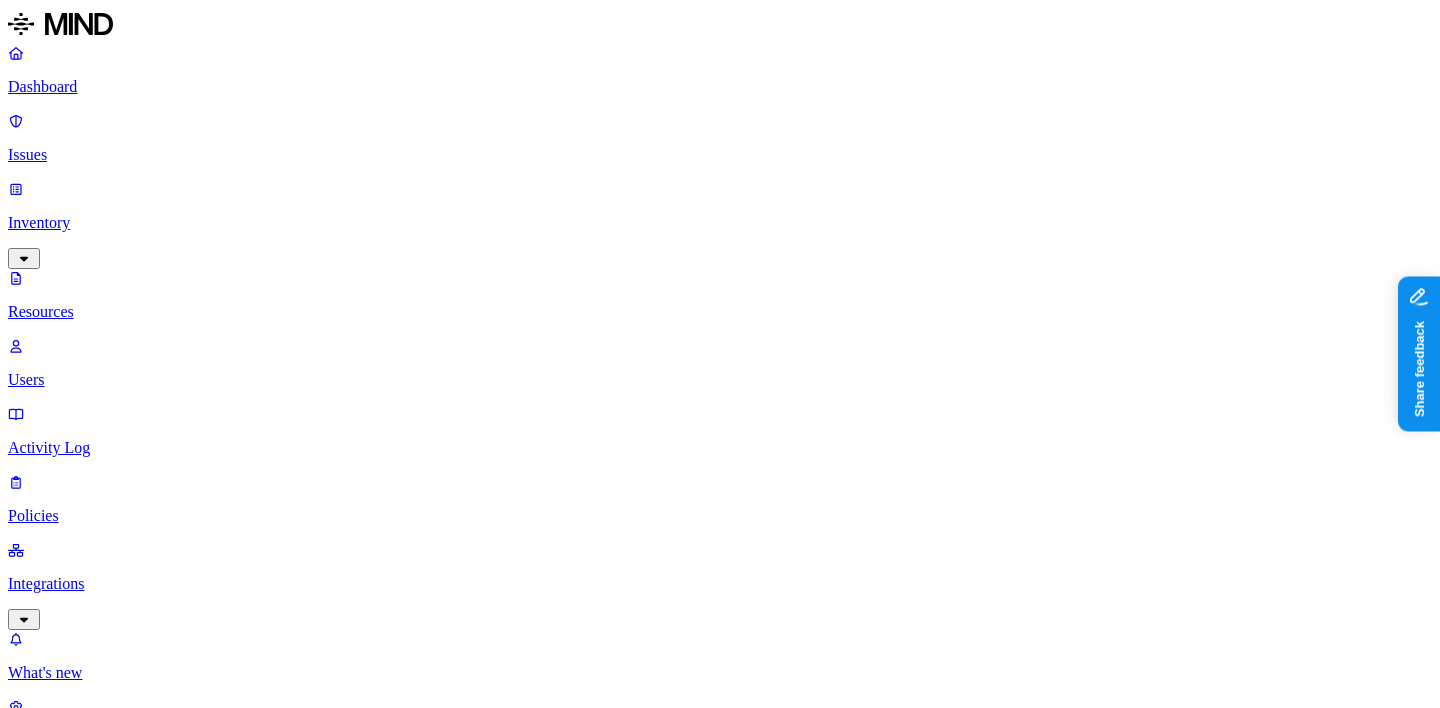 scroll, scrollTop: 0, scrollLeft: 0, axis: both 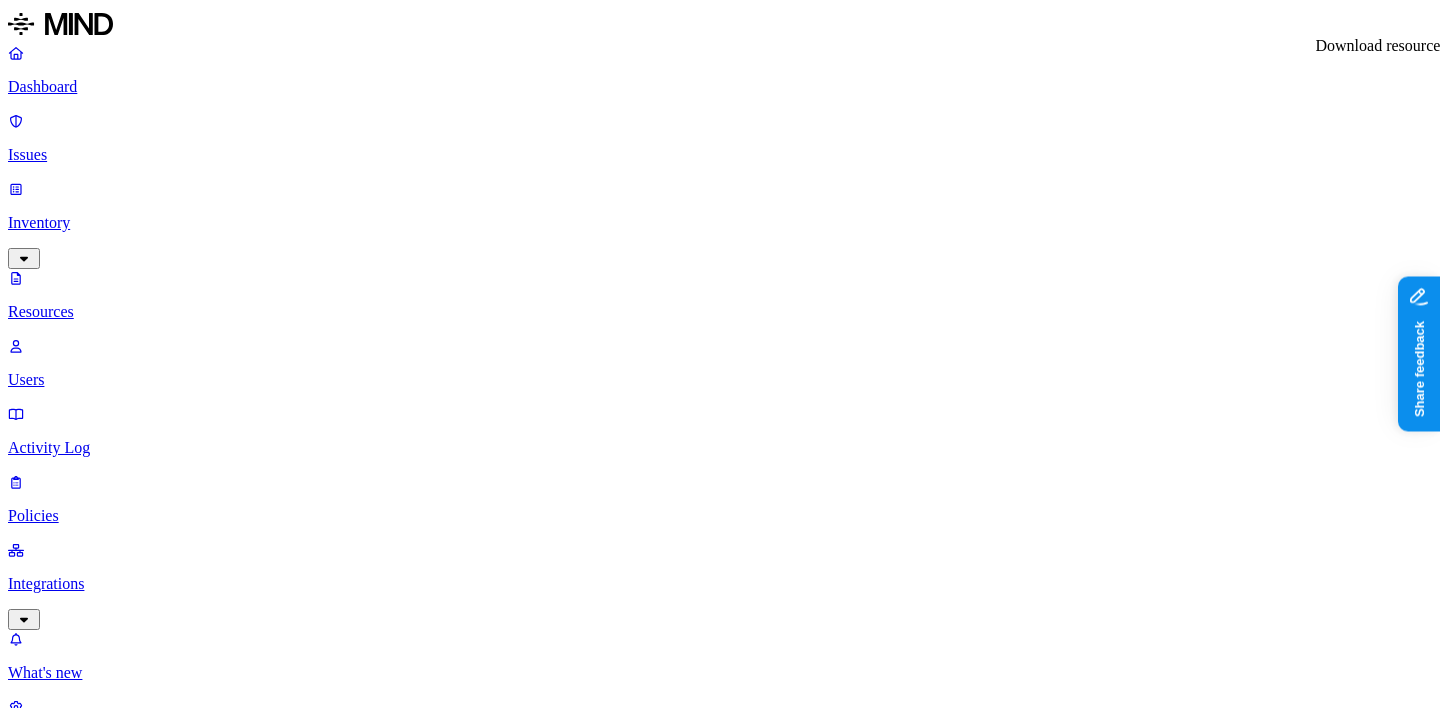 click 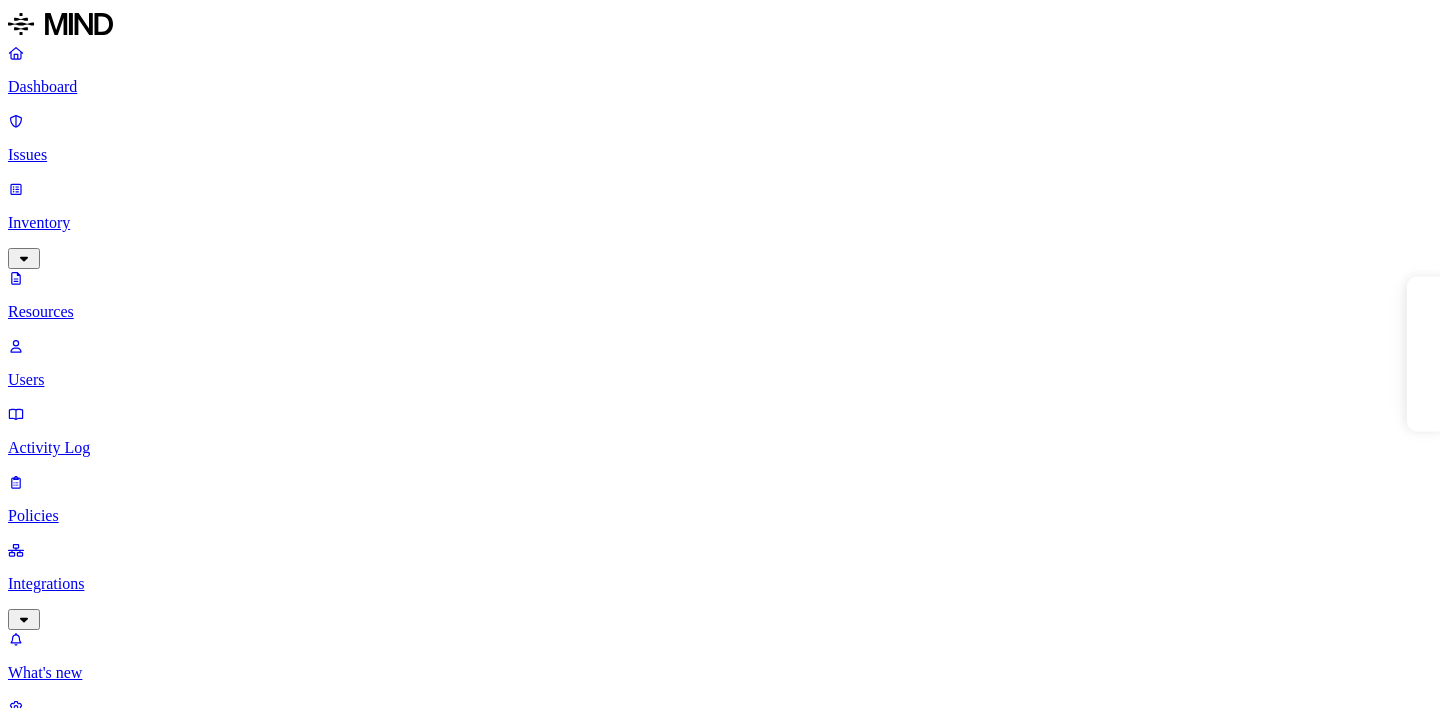 scroll, scrollTop: 0, scrollLeft: 0, axis: both 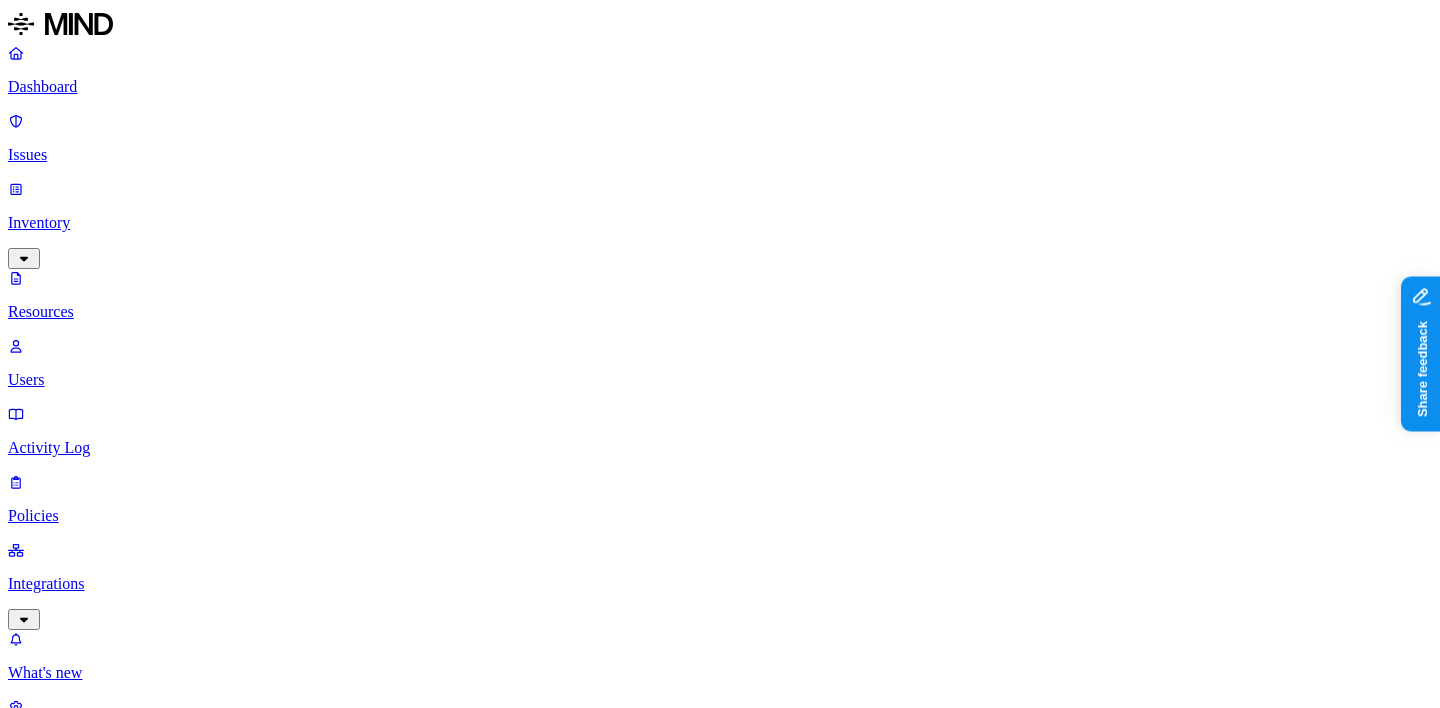 click on "CUI" at bounding box center [32, 11695] 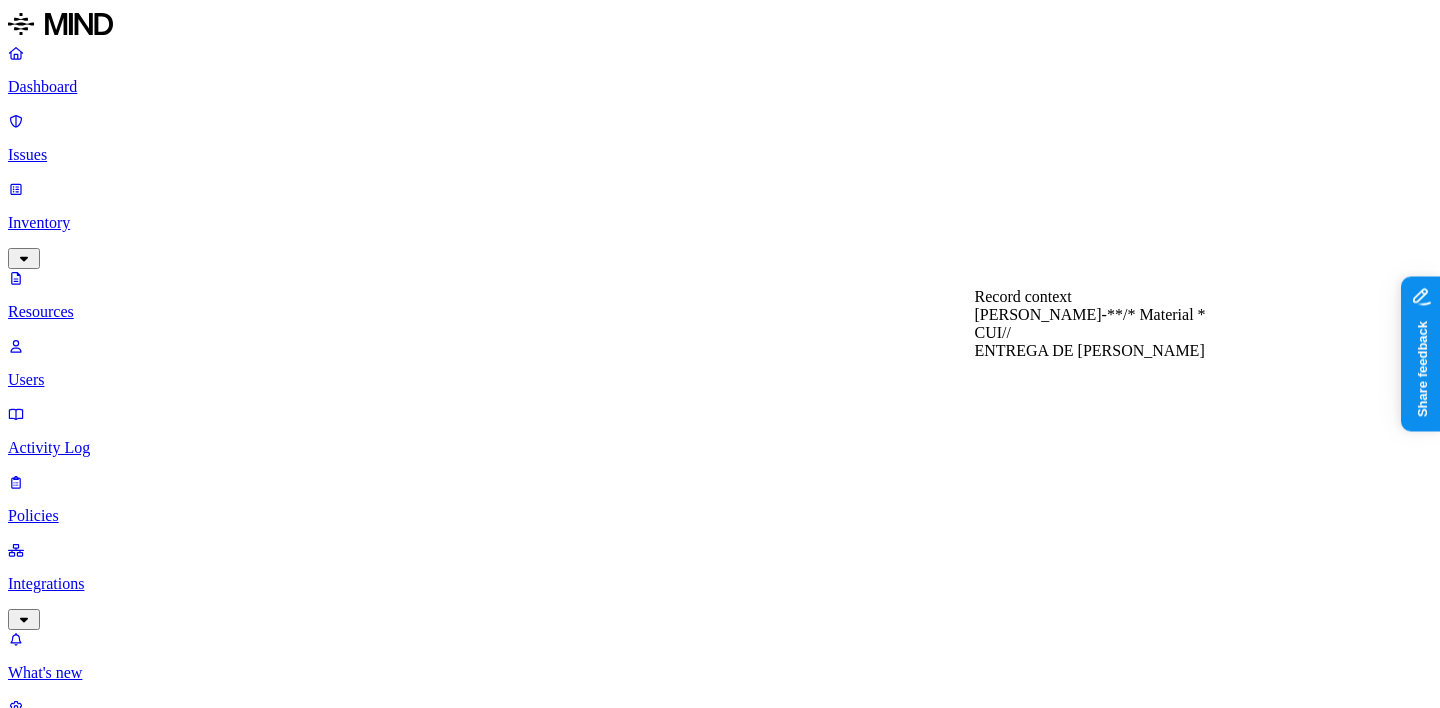 type 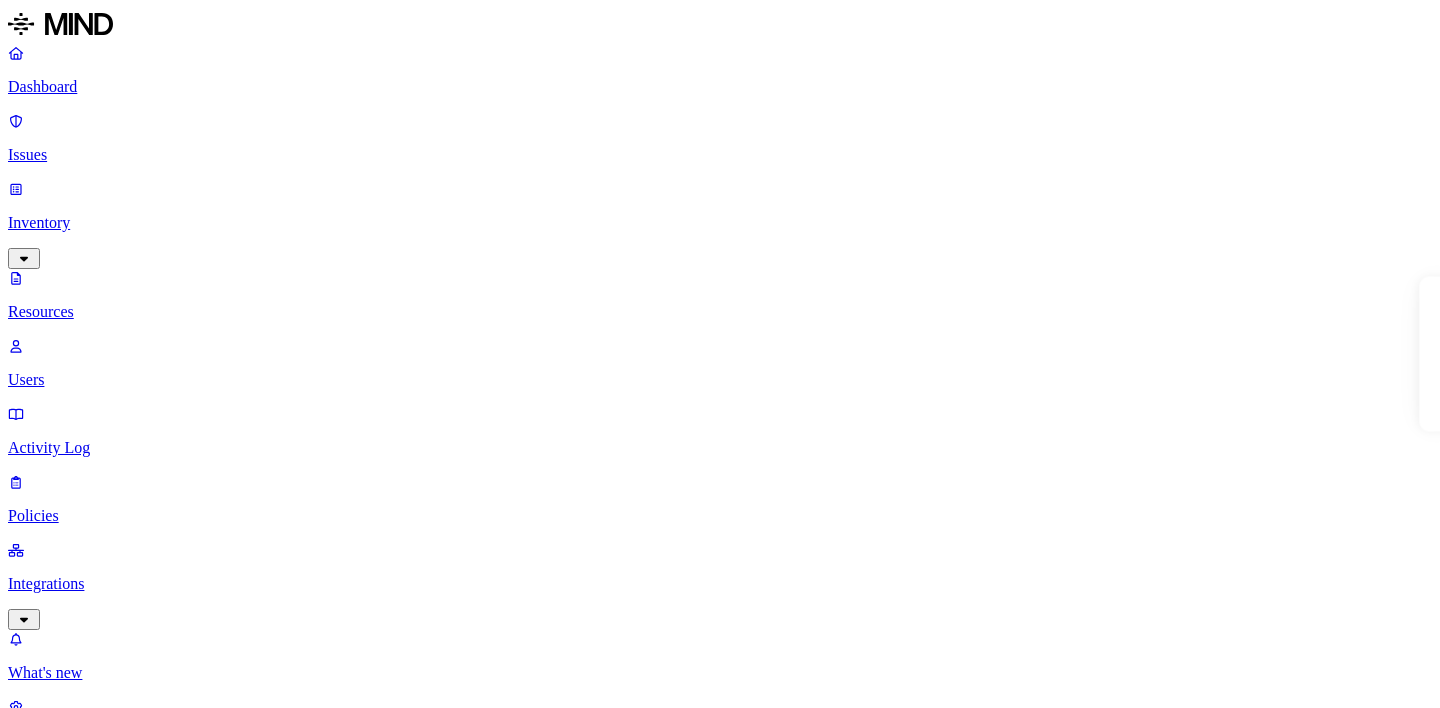 scroll, scrollTop: 0, scrollLeft: 0, axis: both 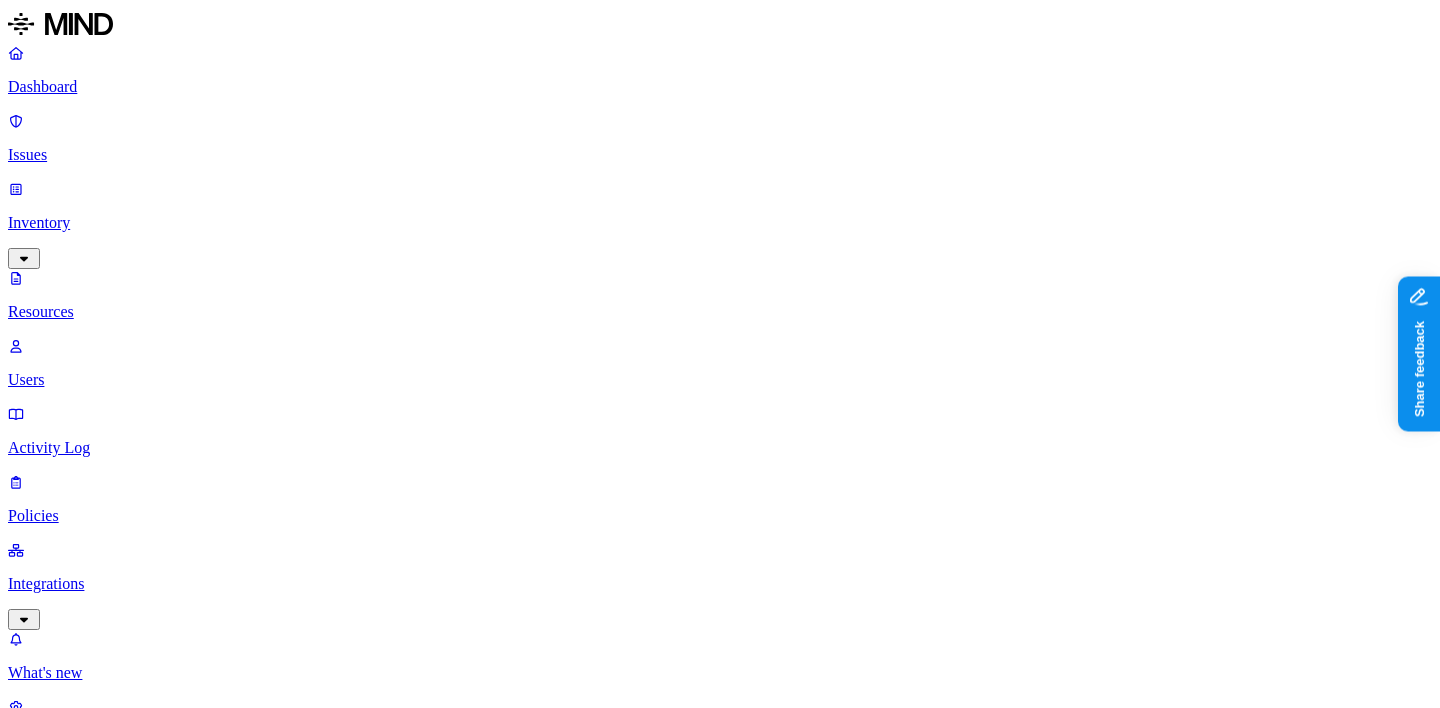 click on "Other CUI 1" at bounding box center (32, 9130) 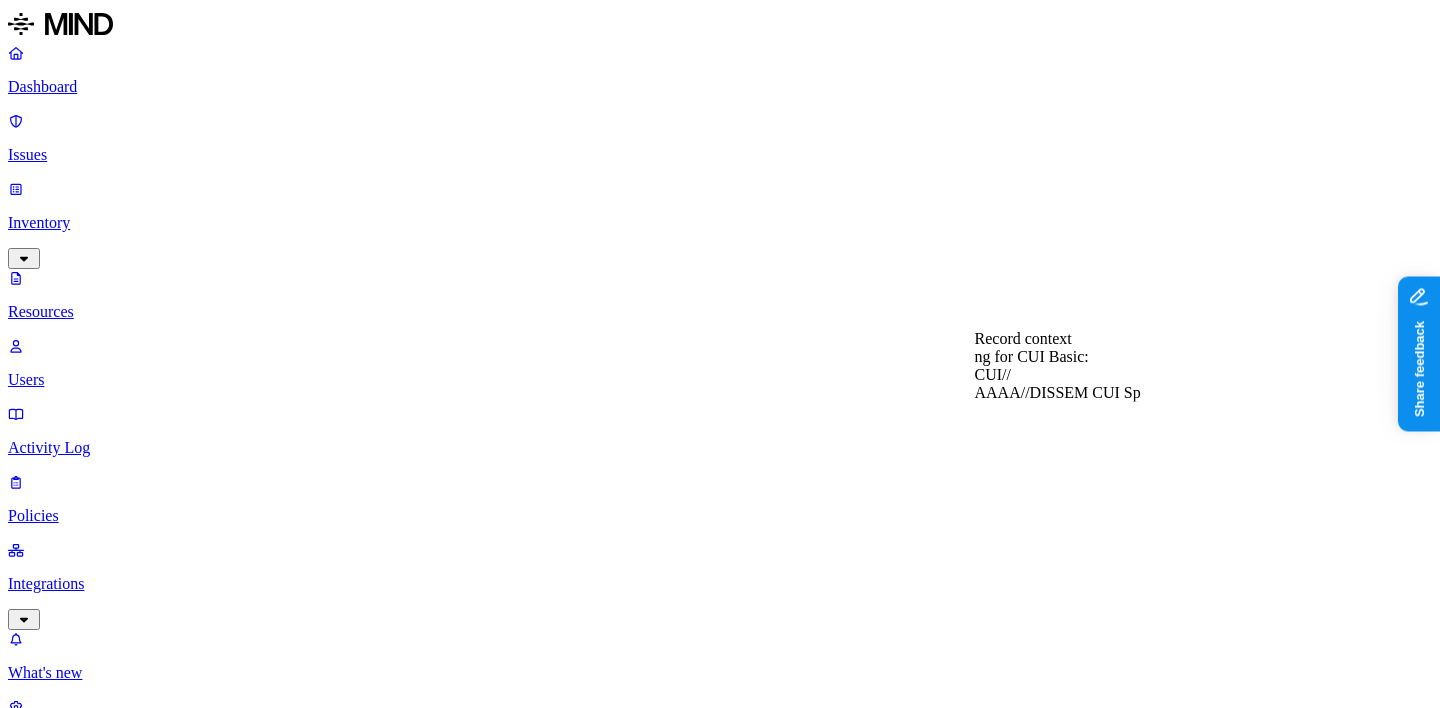type 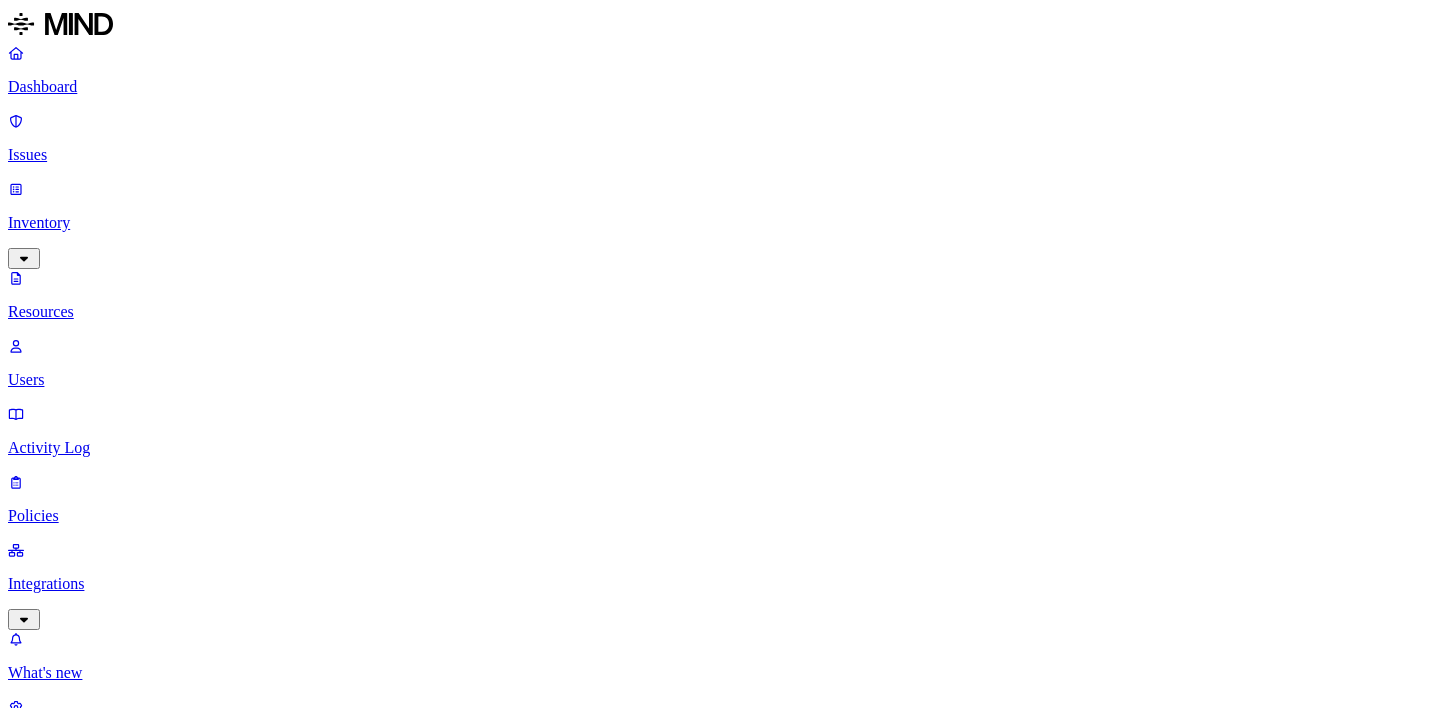 scroll, scrollTop: 0, scrollLeft: 0, axis: both 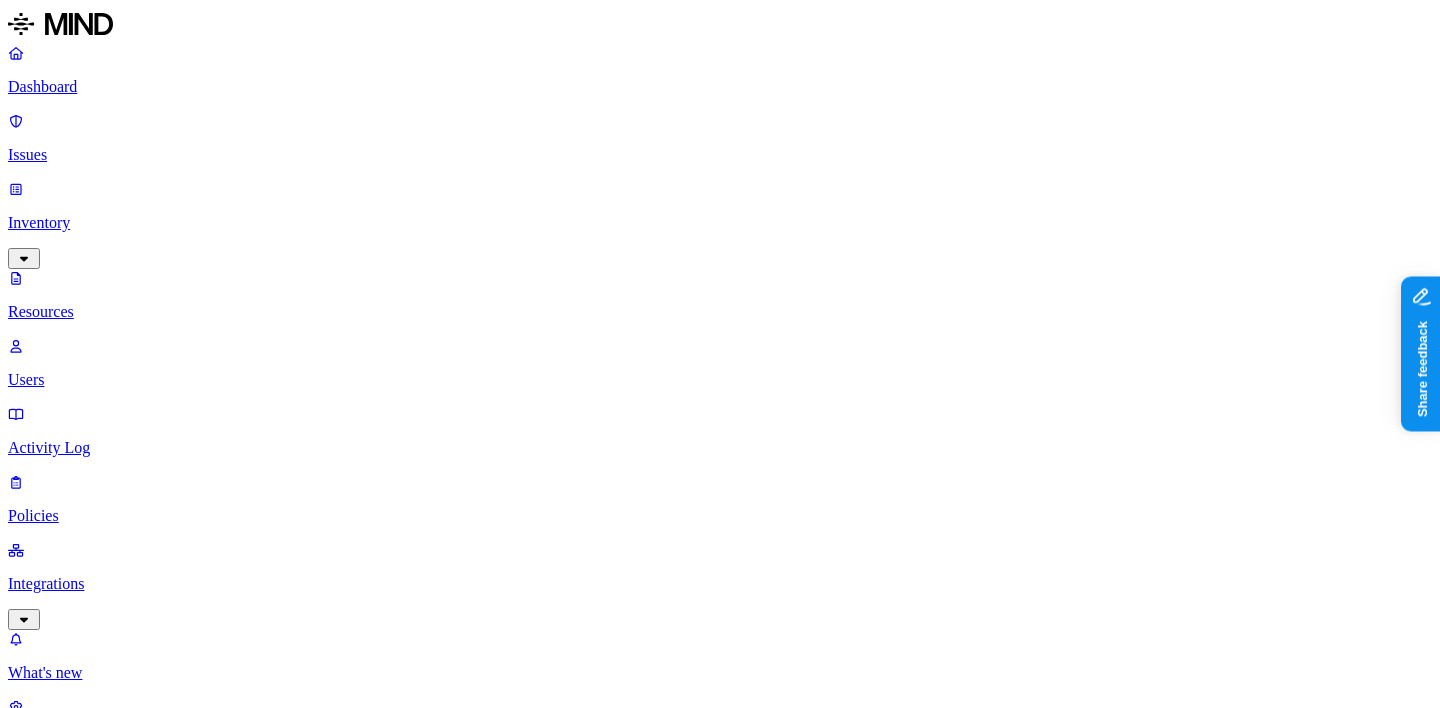 click on "Other CUI 1" at bounding box center [32, 26468] 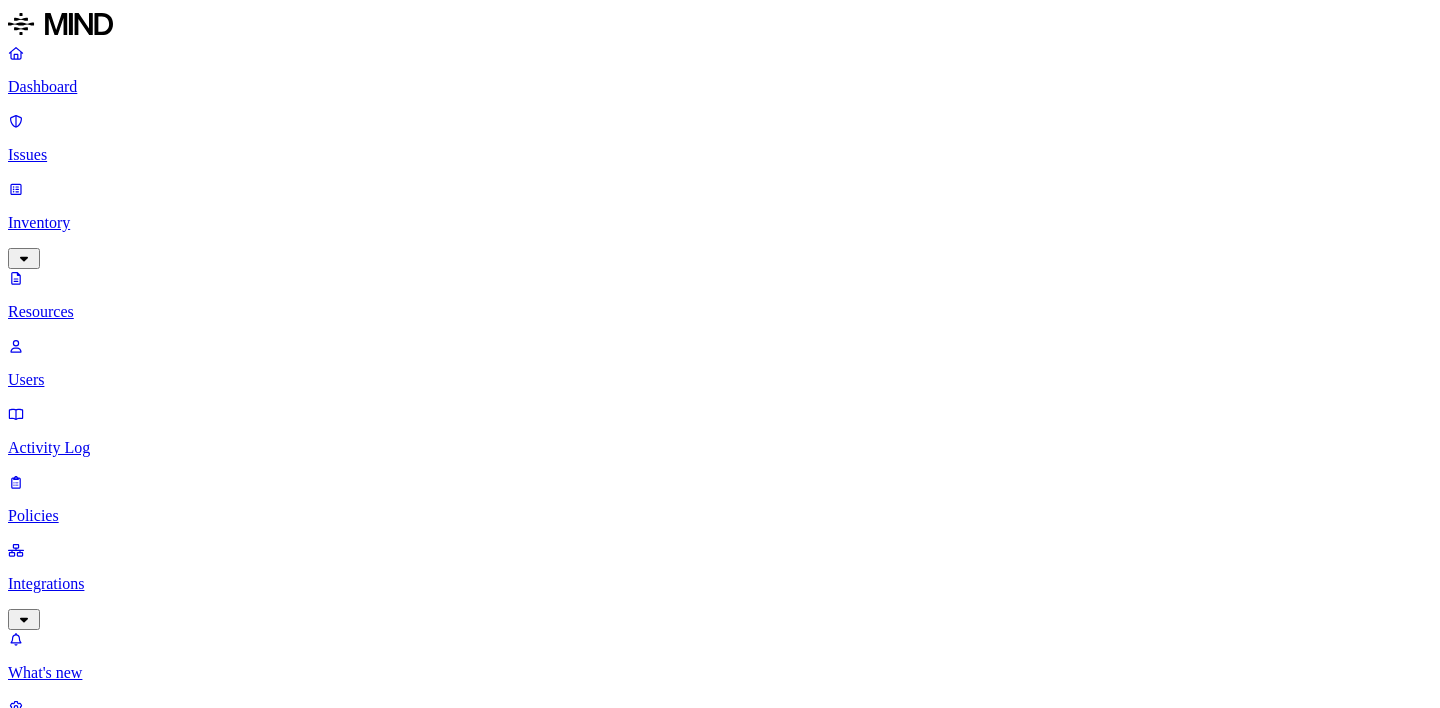 scroll, scrollTop: 0, scrollLeft: 0, axis: both 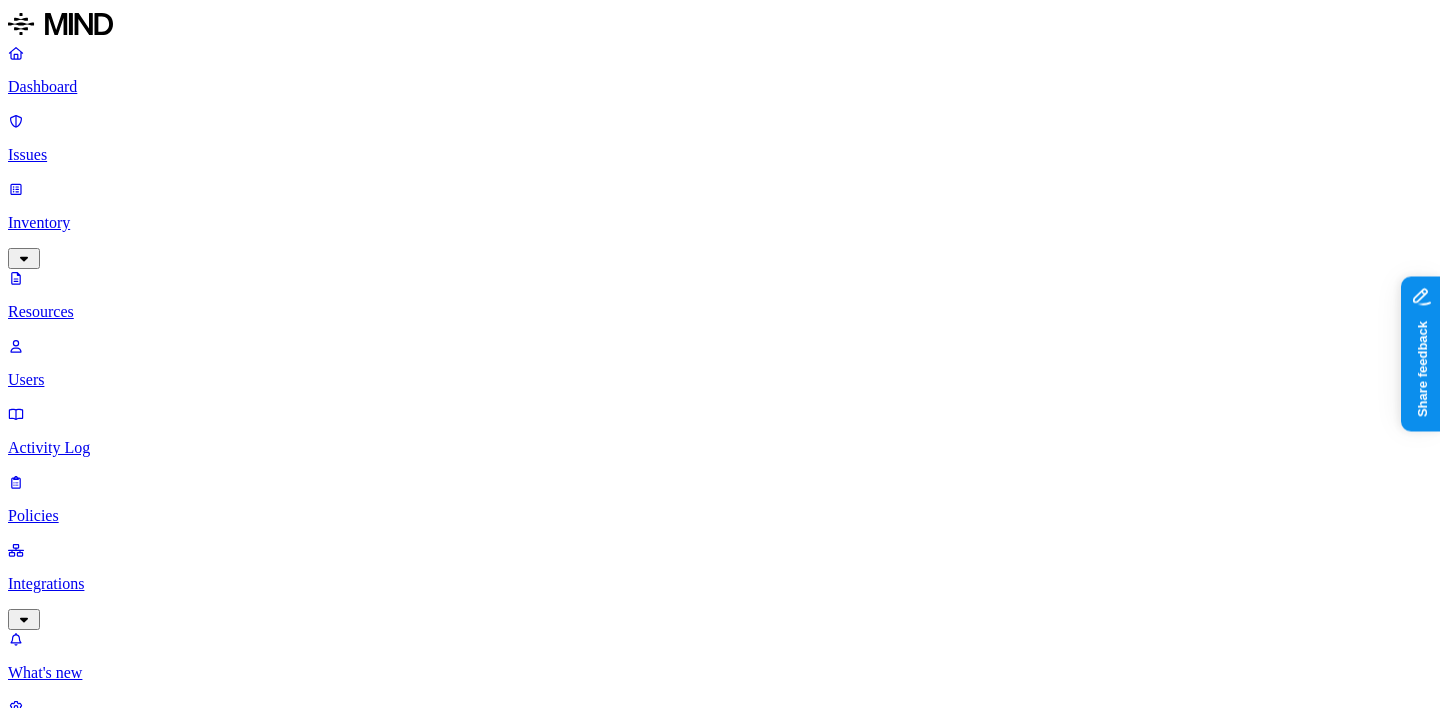 click on "Category" at bounding box center (51, 1132) 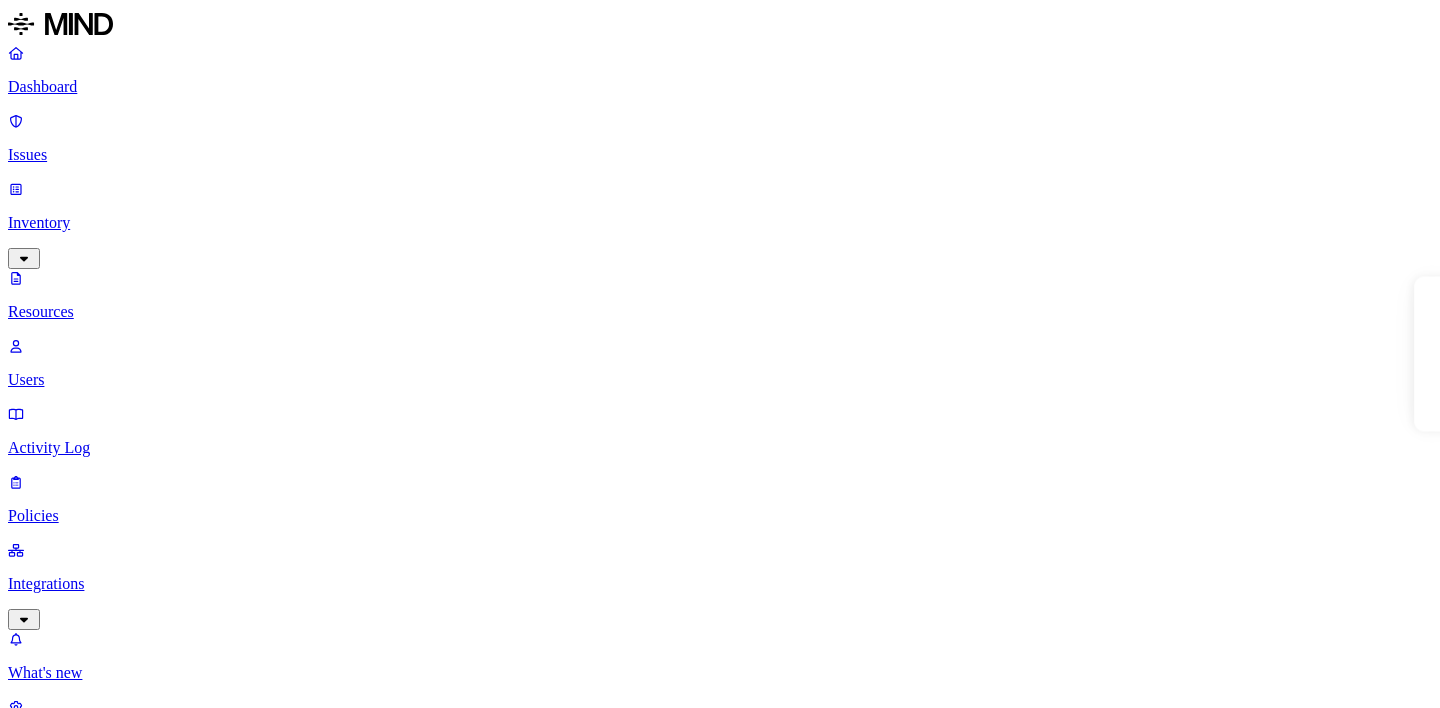 scroll, scrollTop: 0, scrollLeft: 0, axis: both 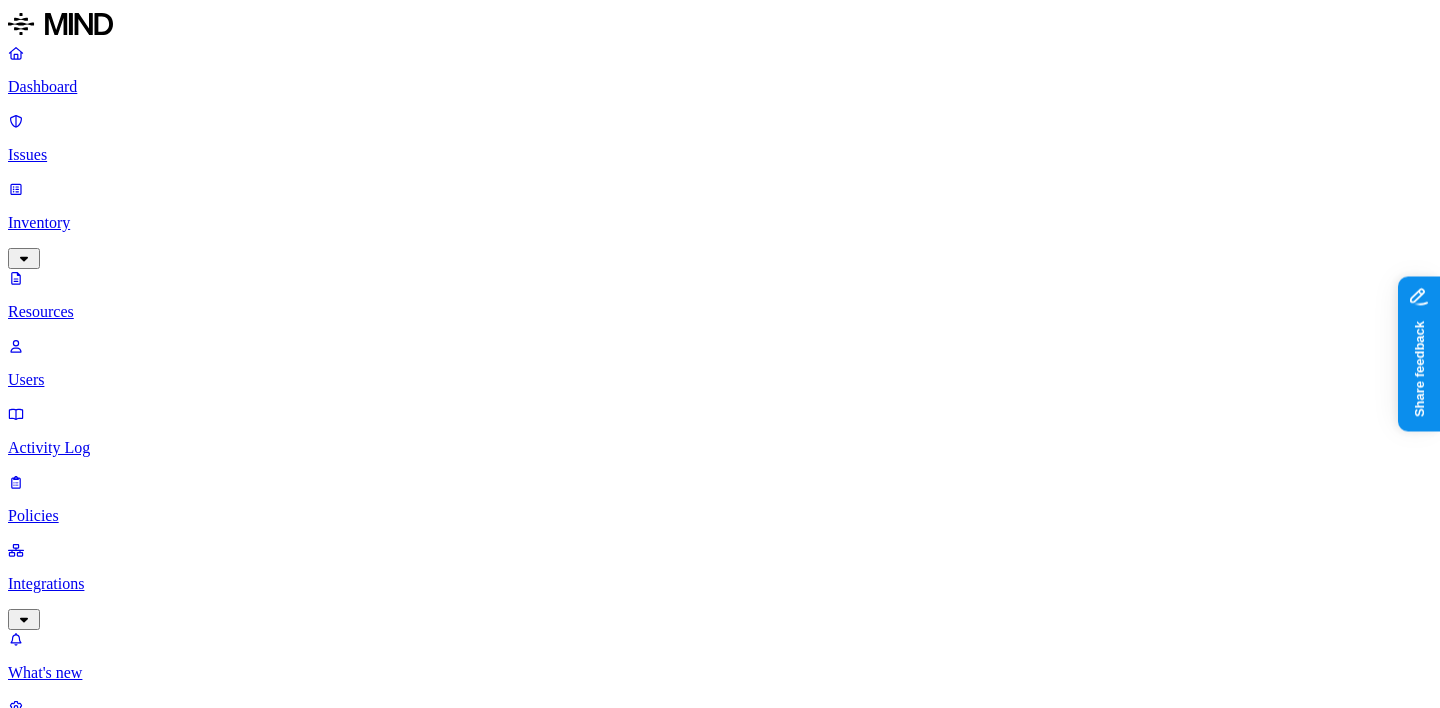 click on "Other CUI 1" at bounding box center [32, 6725] 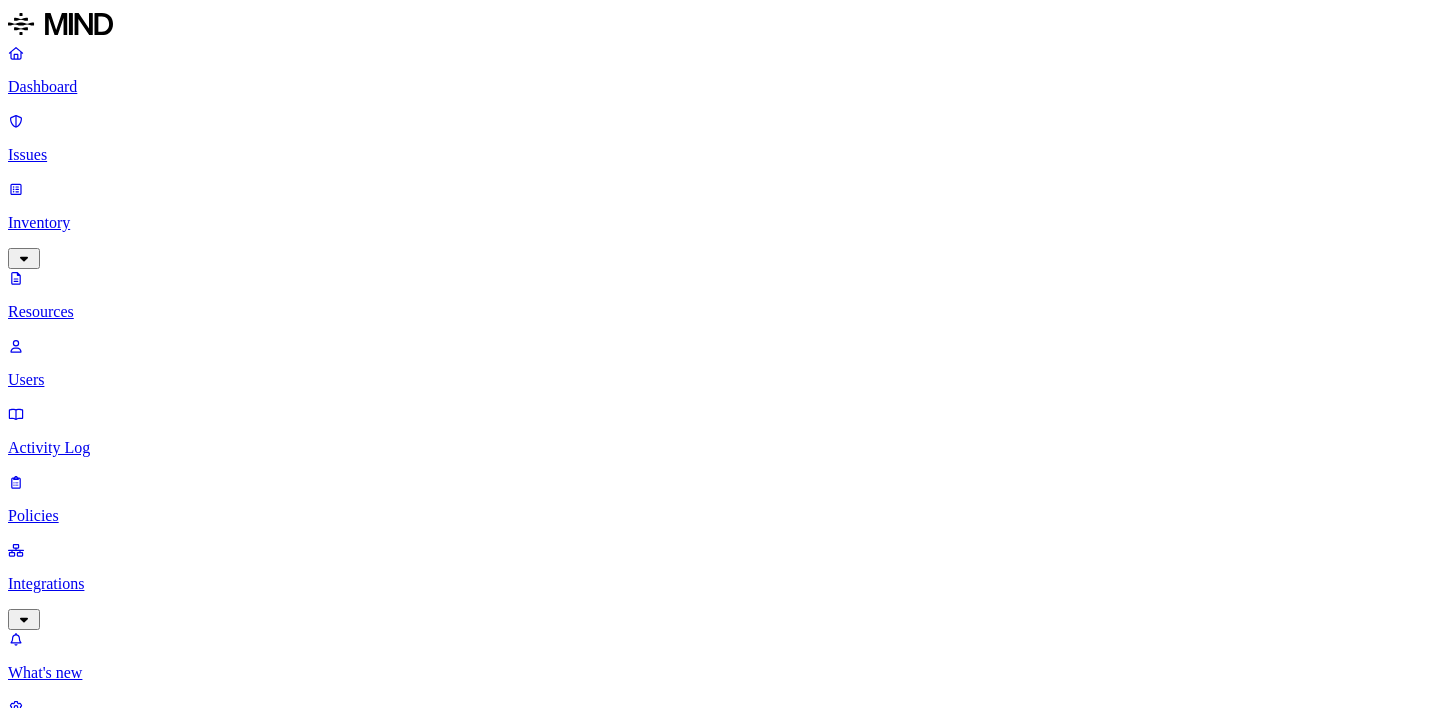 scroll, scrollTop: 0, scrollLeft: 0, axis: both 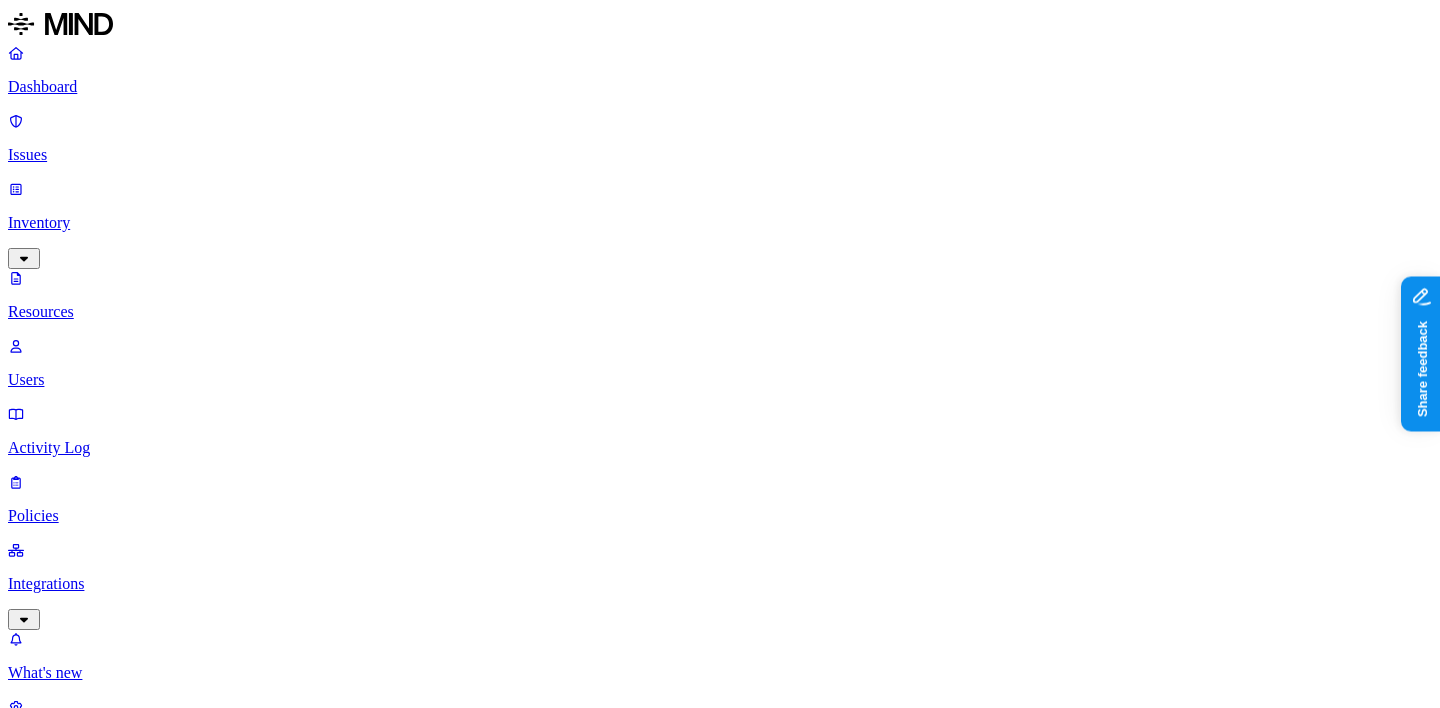 click on "Other CUI 1" at bounding box center [32, 3829] 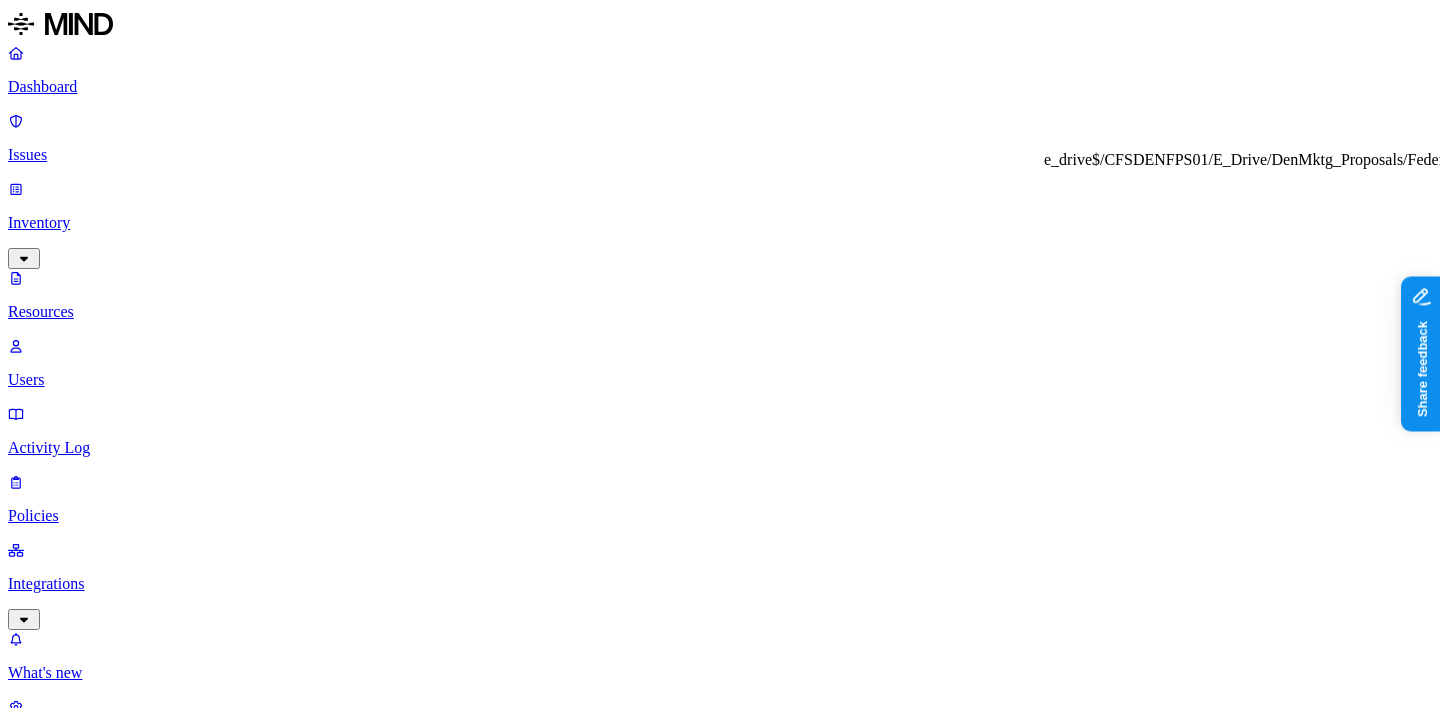 type 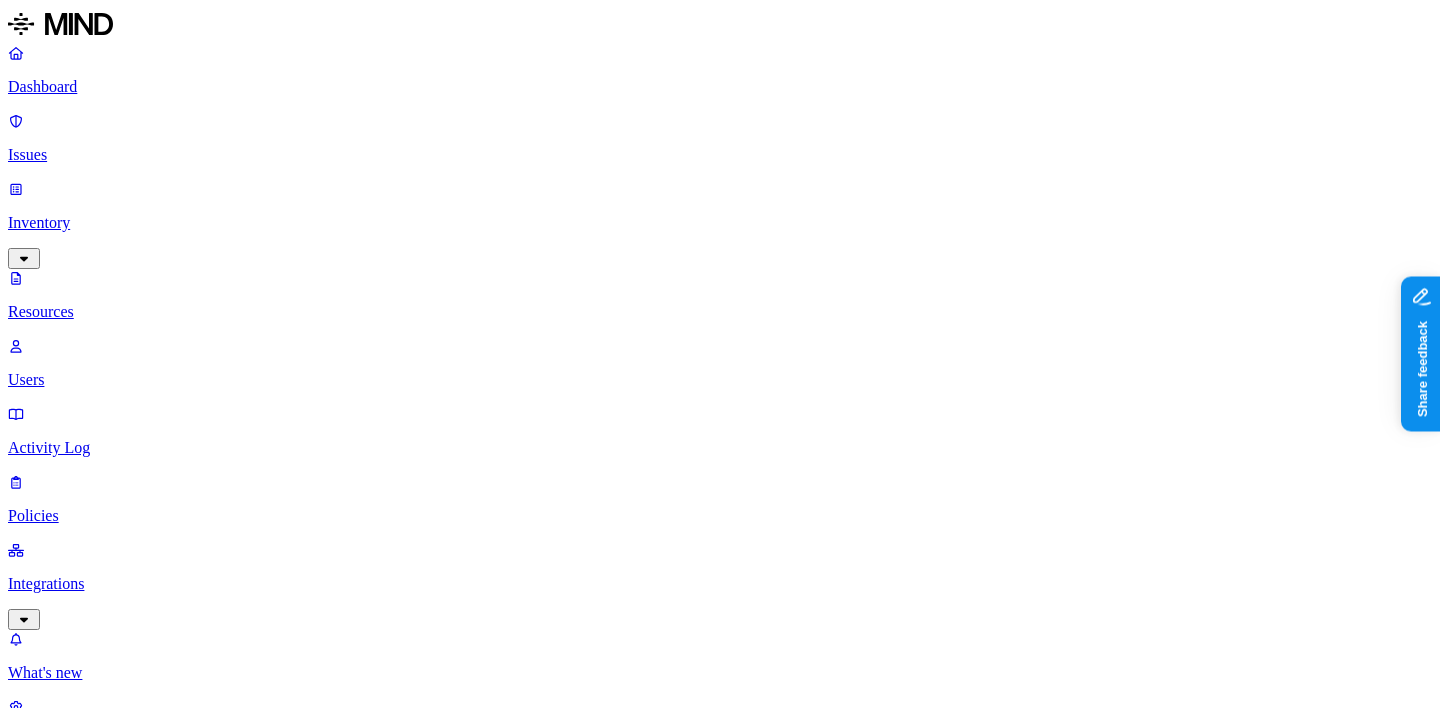 scroll, scrollTop: 251, scrollLeft: 0, axis: vertical 